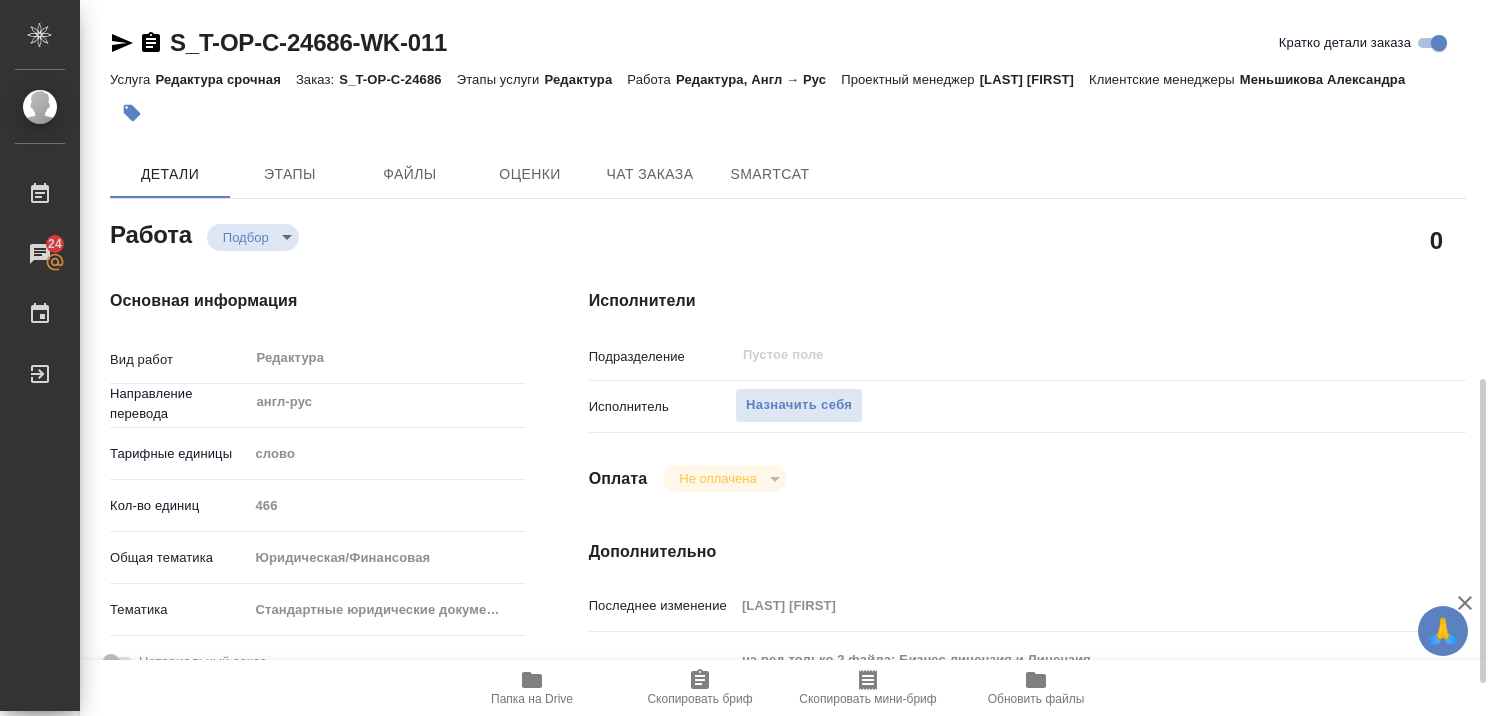 scroll, scrollTop: 0, scrollLeft: 0, axis: both 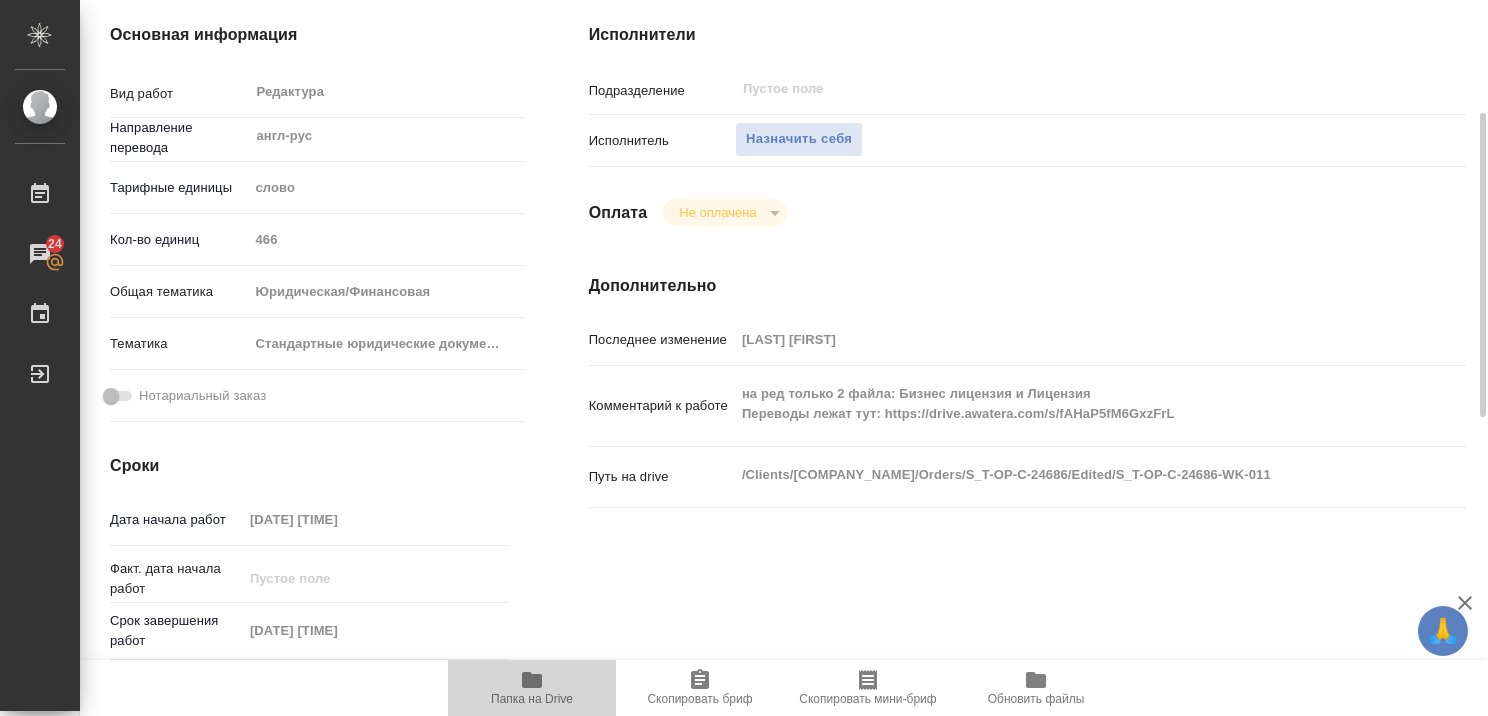 click 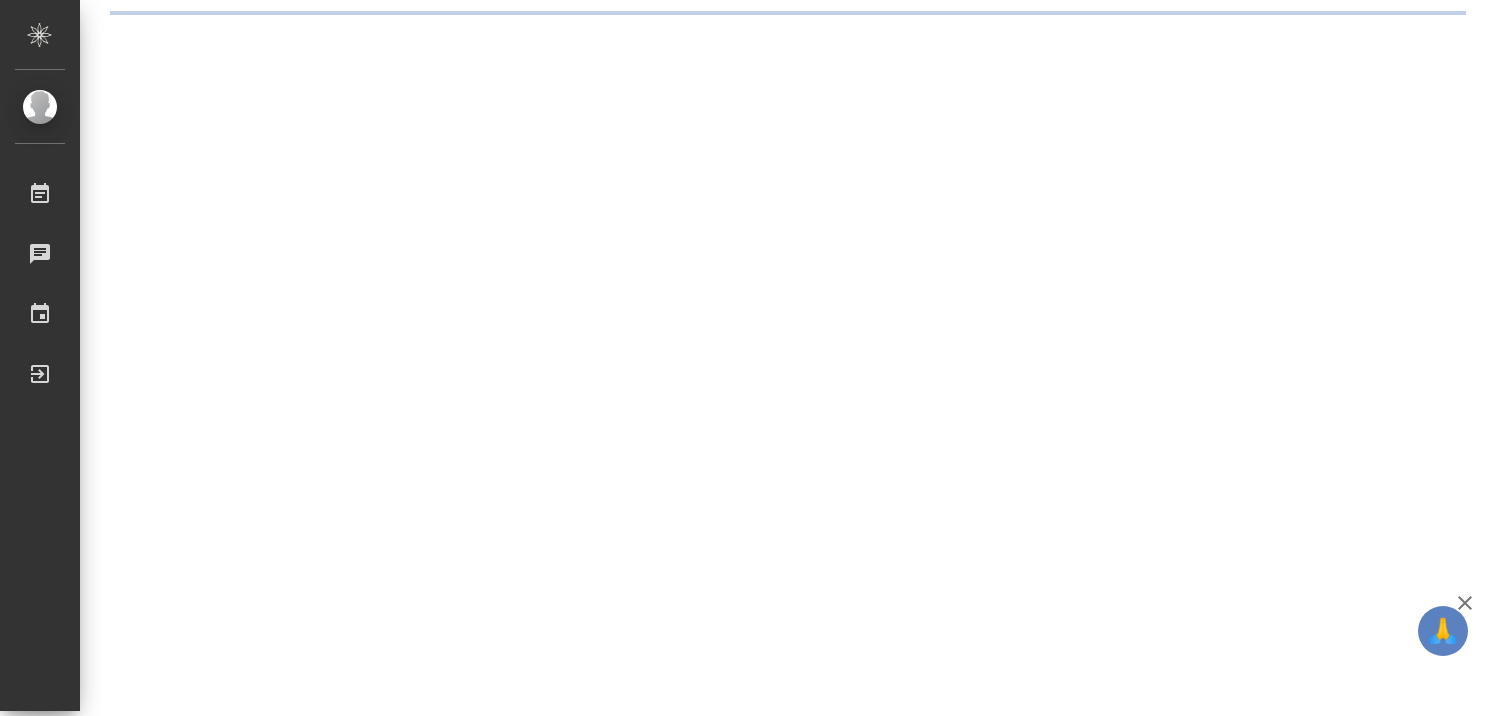 scroll, scrollTop: 0, scrollLeft: 0, axis: both 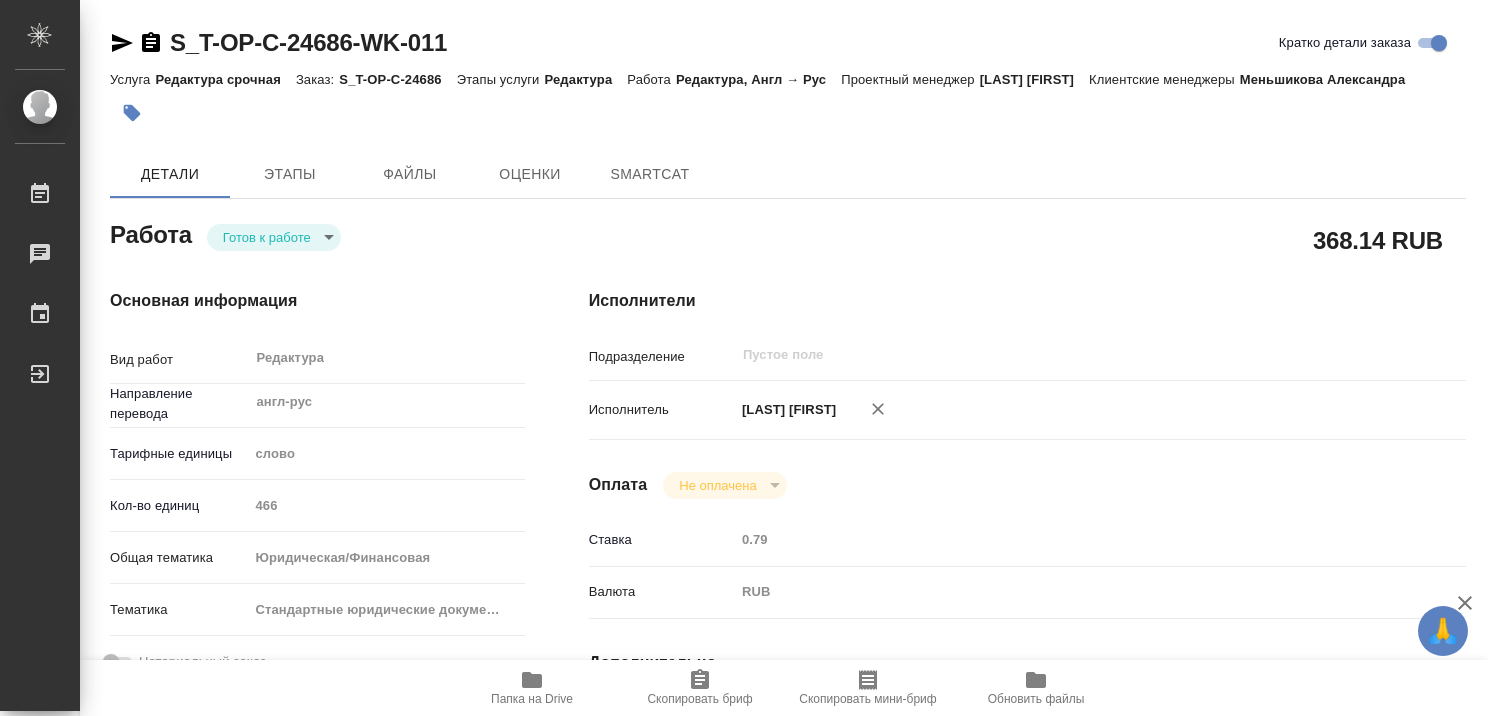 type on "x" 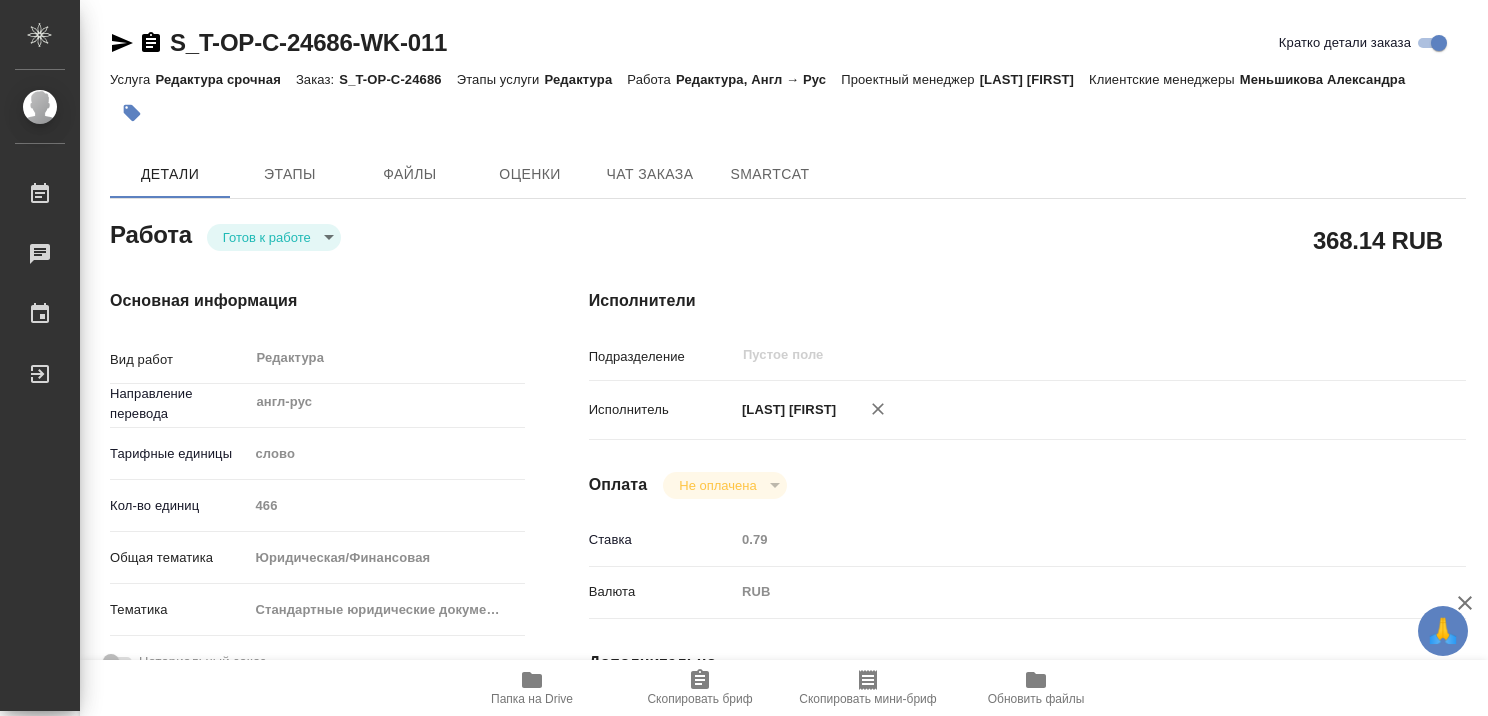 type on "x" 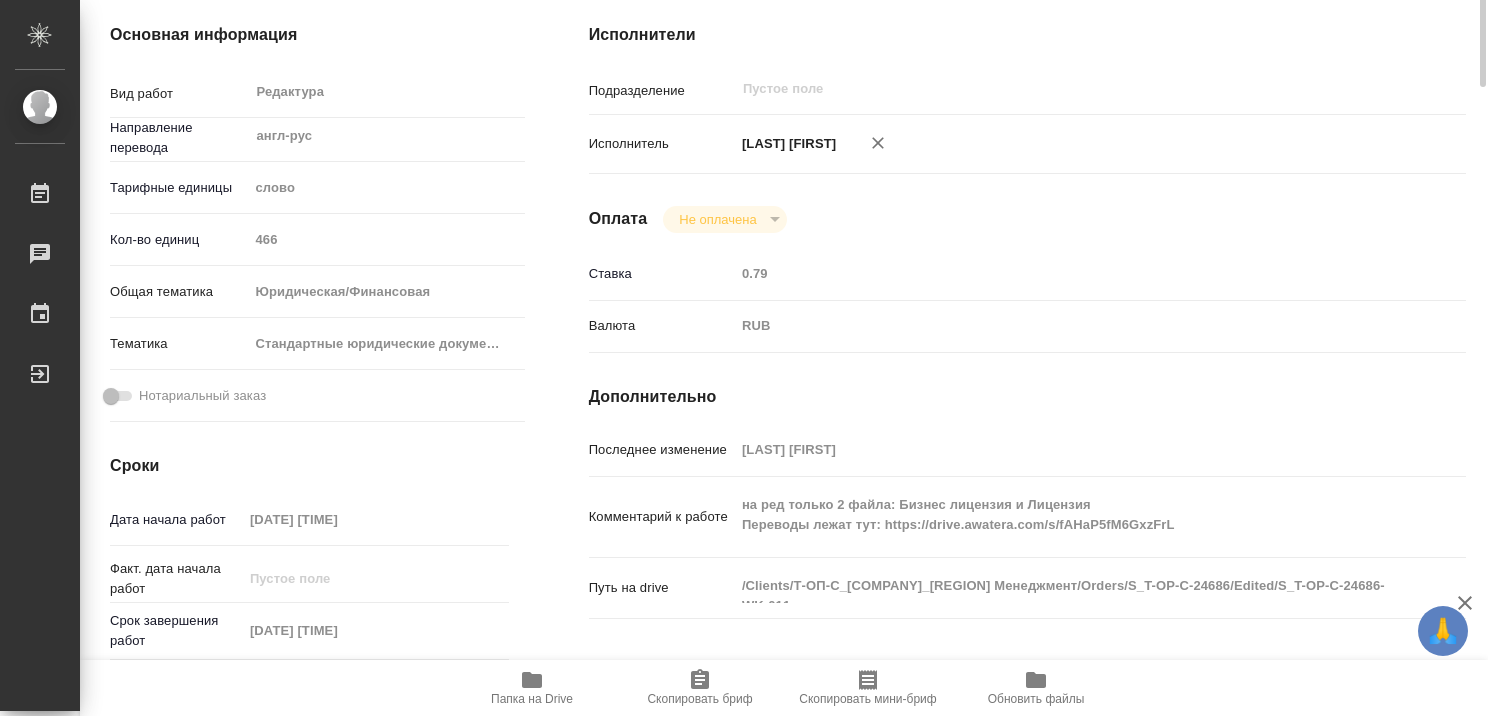 type on "x" 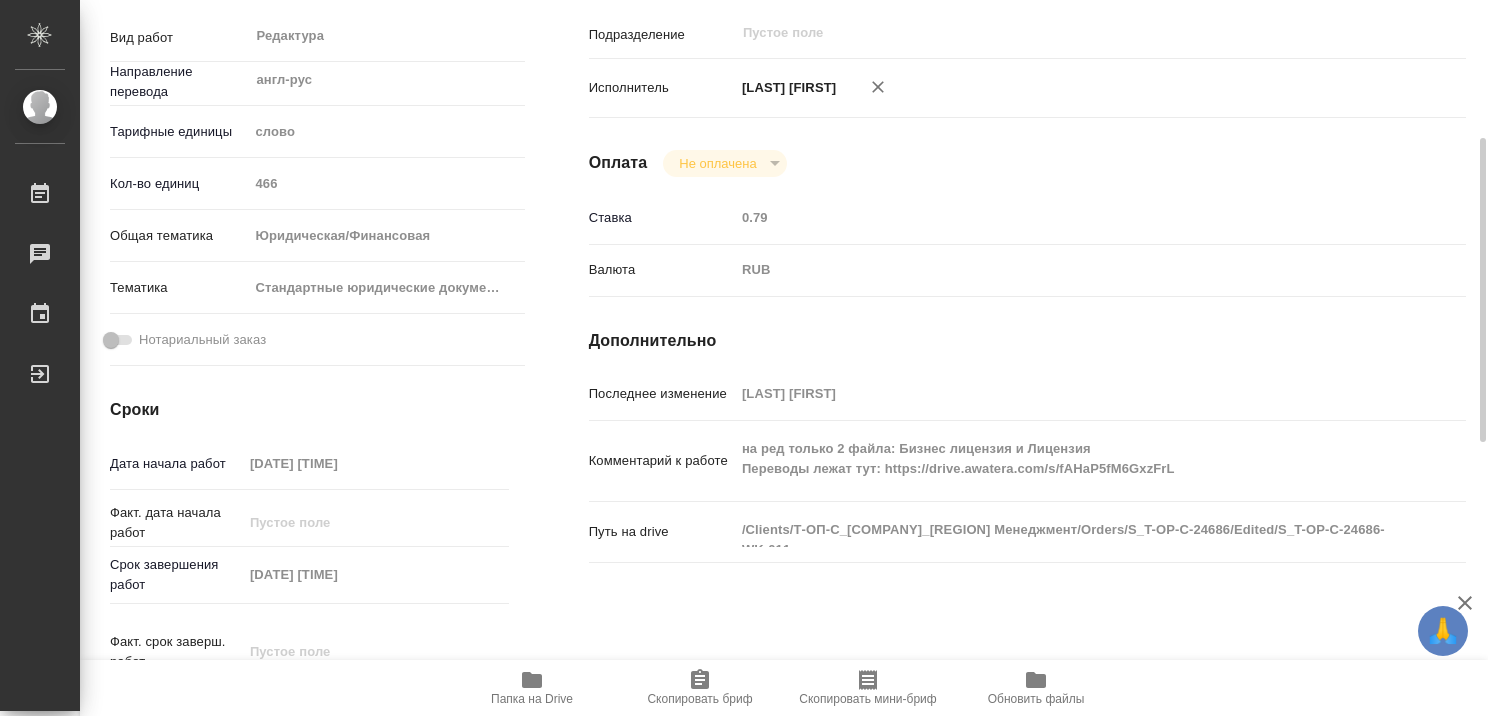 scroll, scrollTop: 323, scrollLeft: 0, axis: vertical 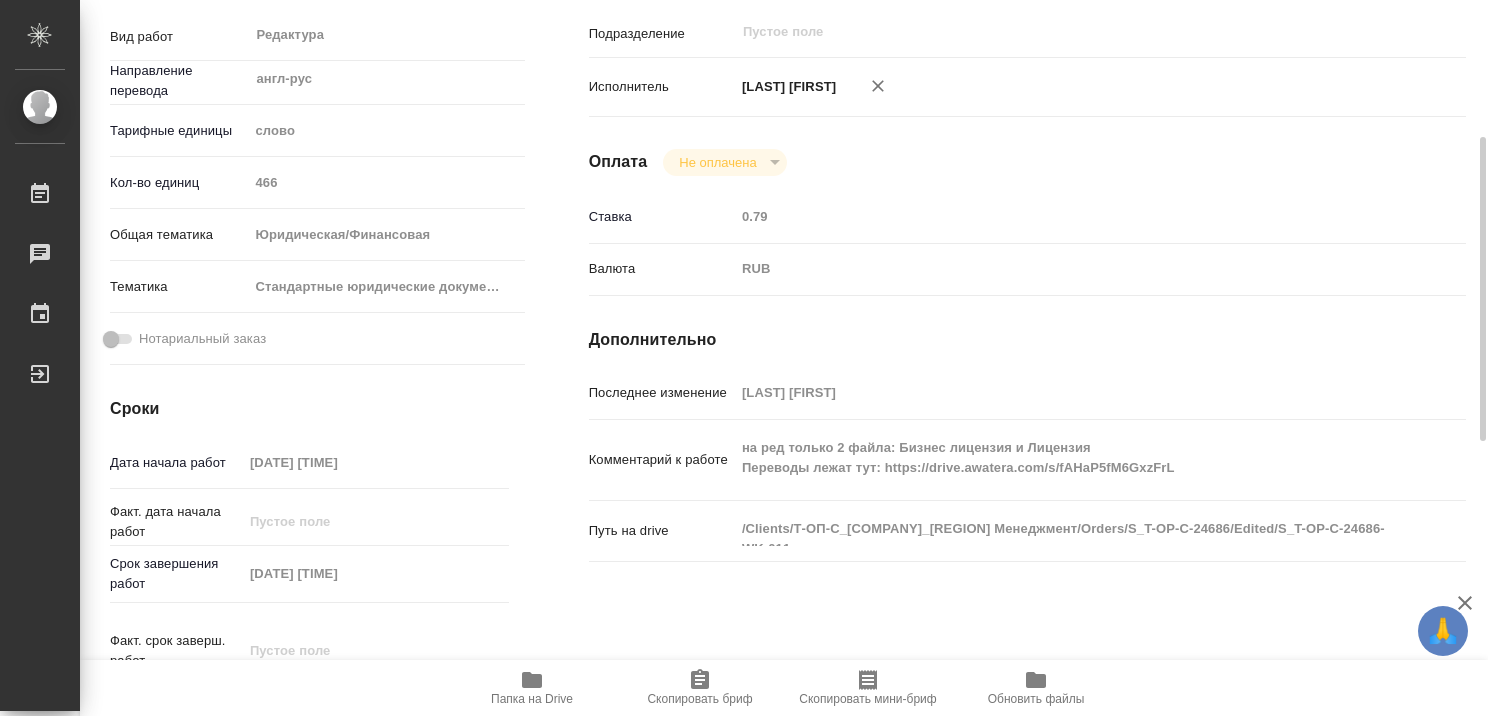 type on "x" 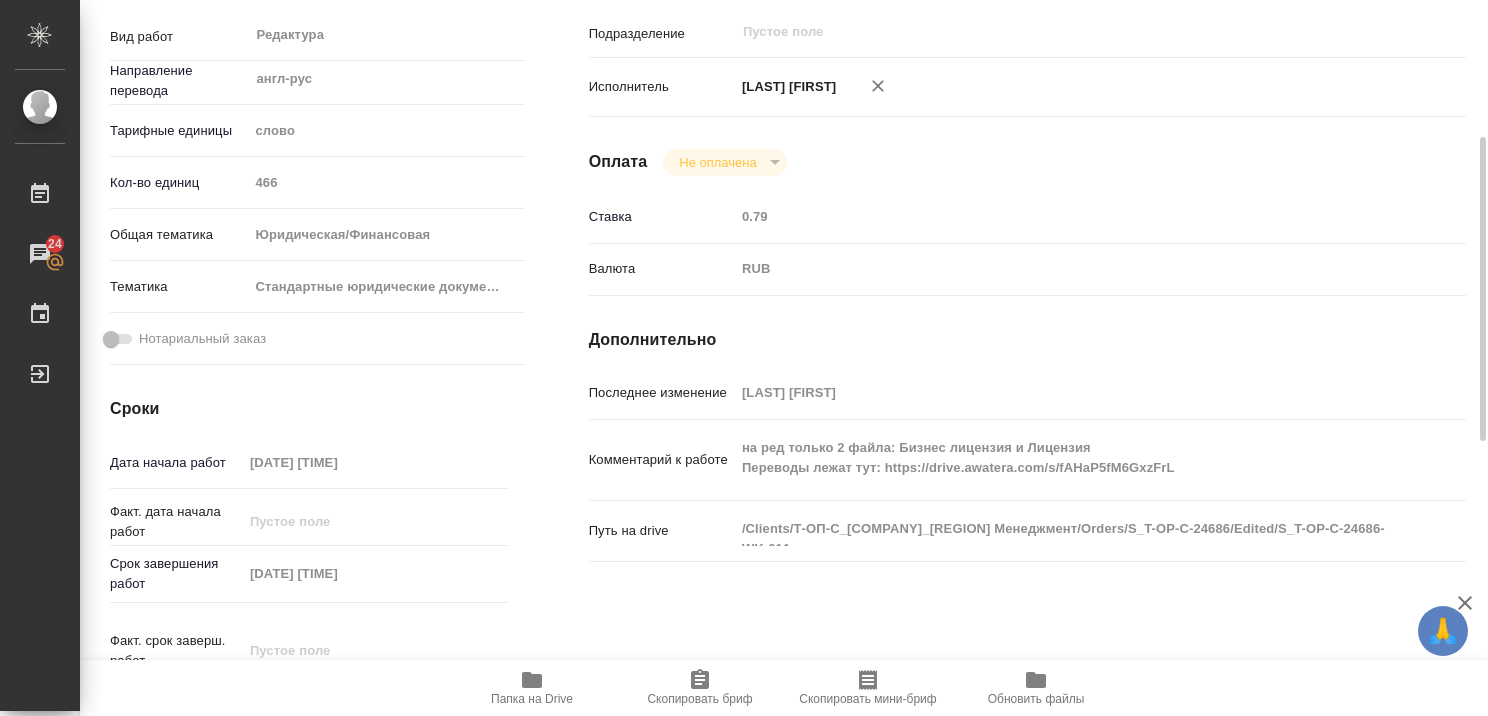 click on "Папка на Drive" at bounding box center [532, 699] 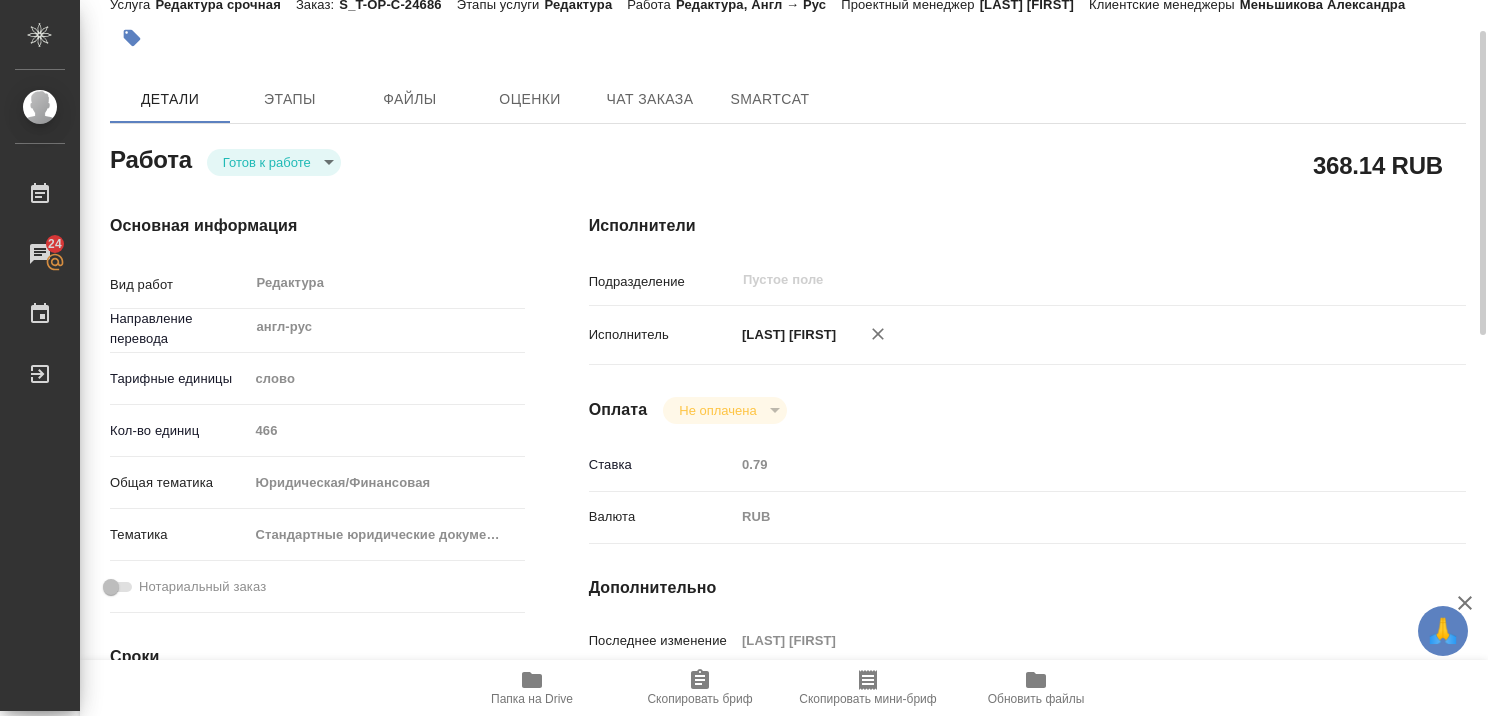 scroll, scrollTop: 72, scrollLeft: 0, axis: vertical 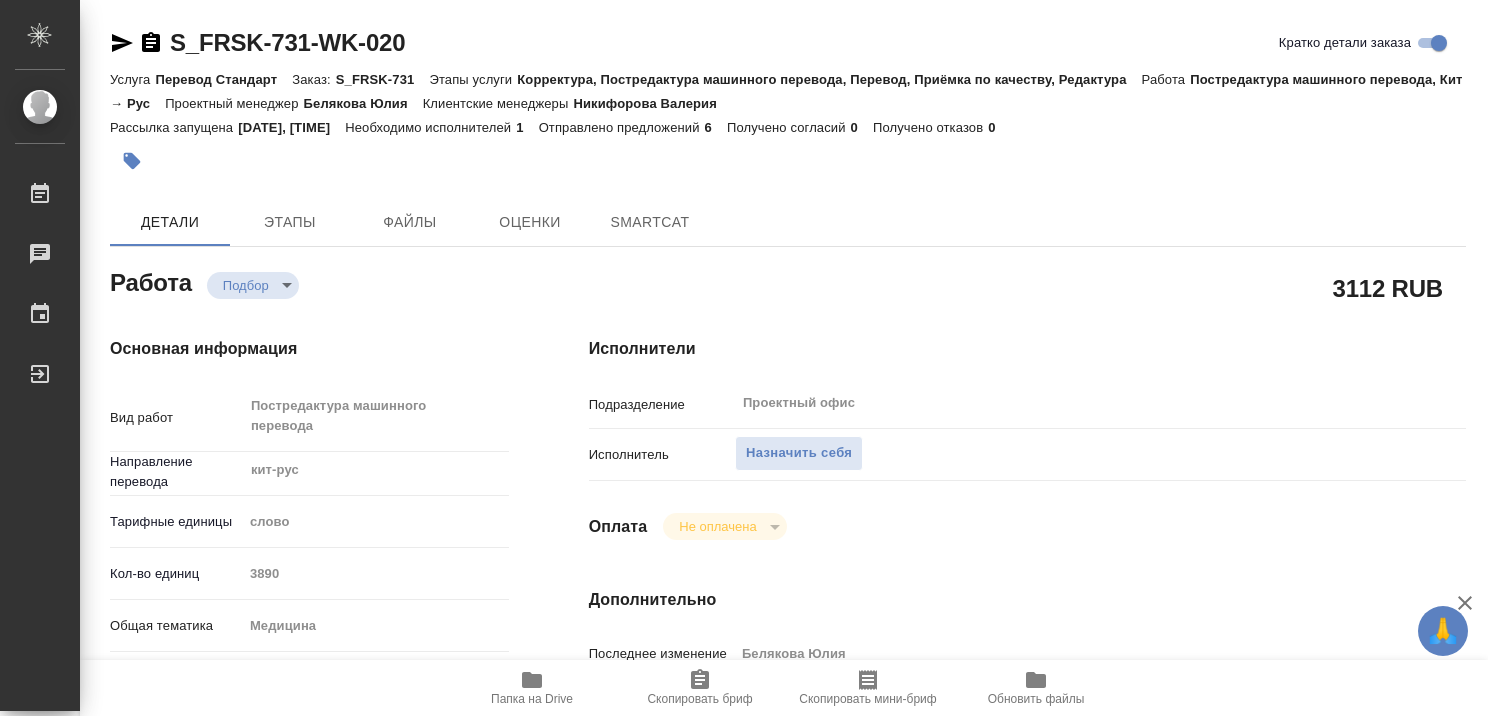 type on "x" 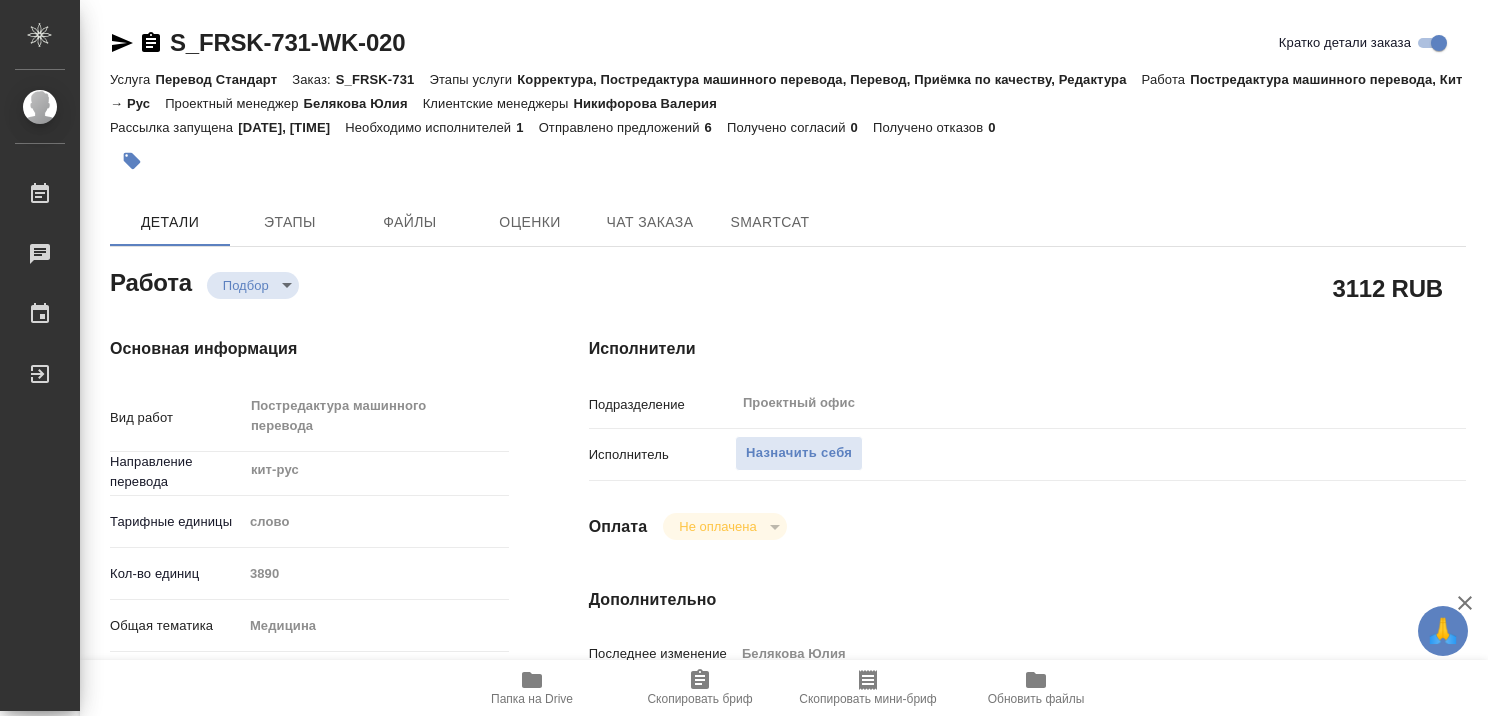 type on "x" 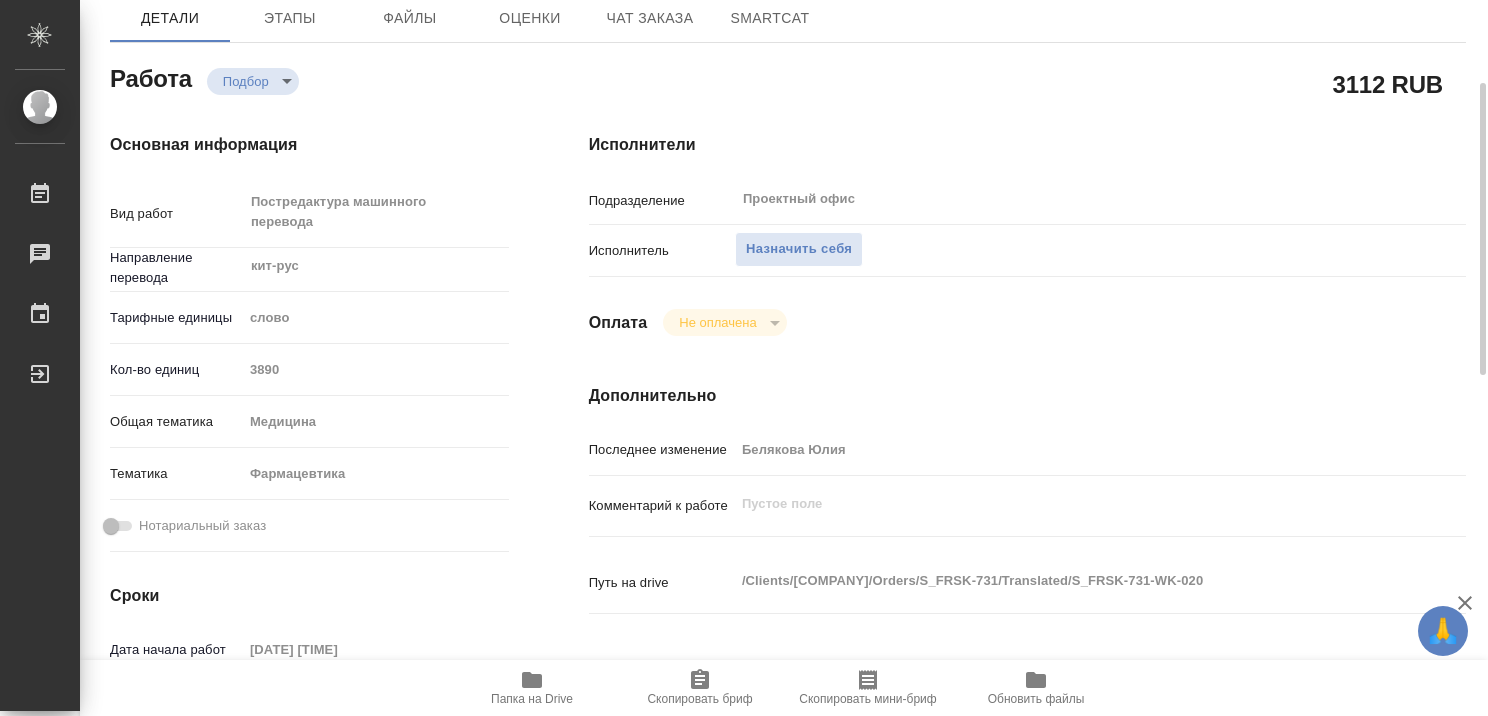 type on "x" 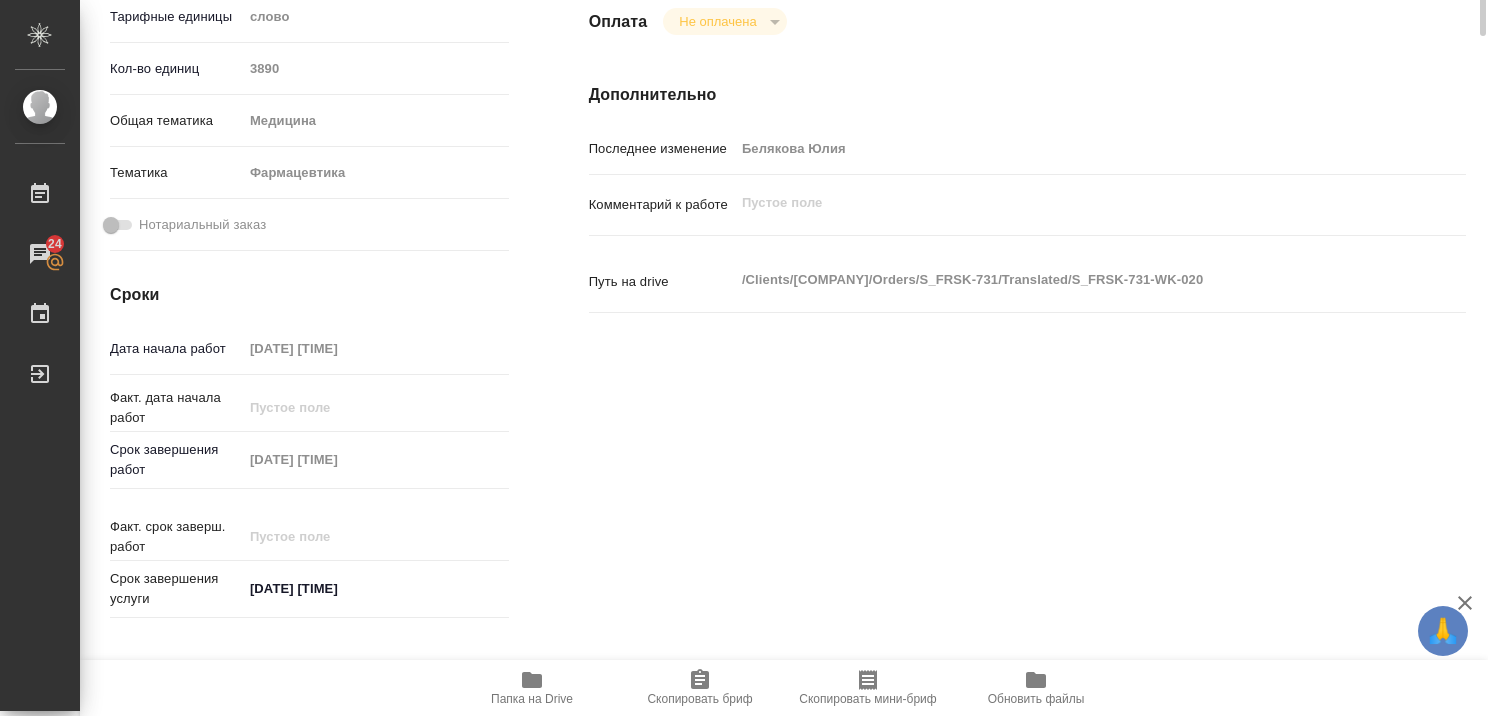 scroll, scrollTop: 0, scrollLeft: 0, axis: both 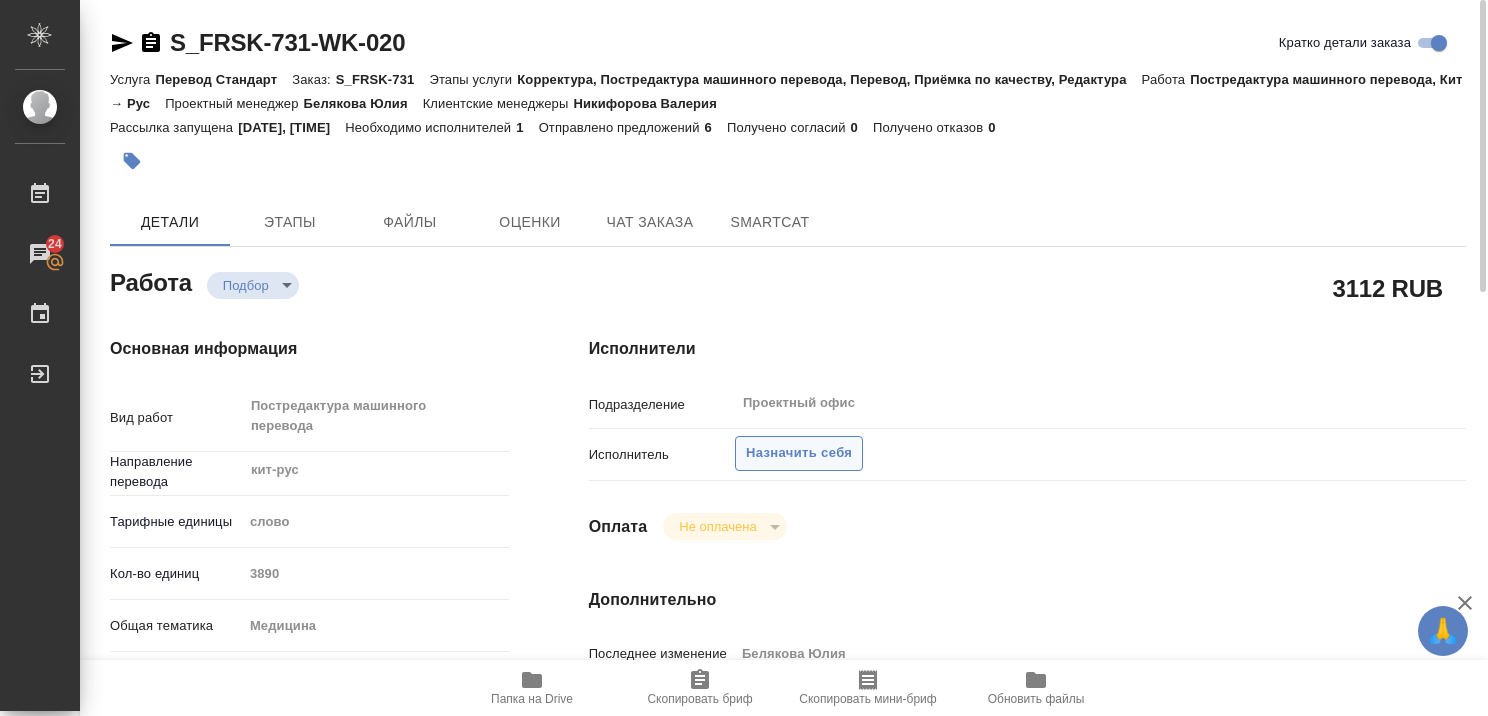 click on "Назначить себя" at bounding box center (799, 453) 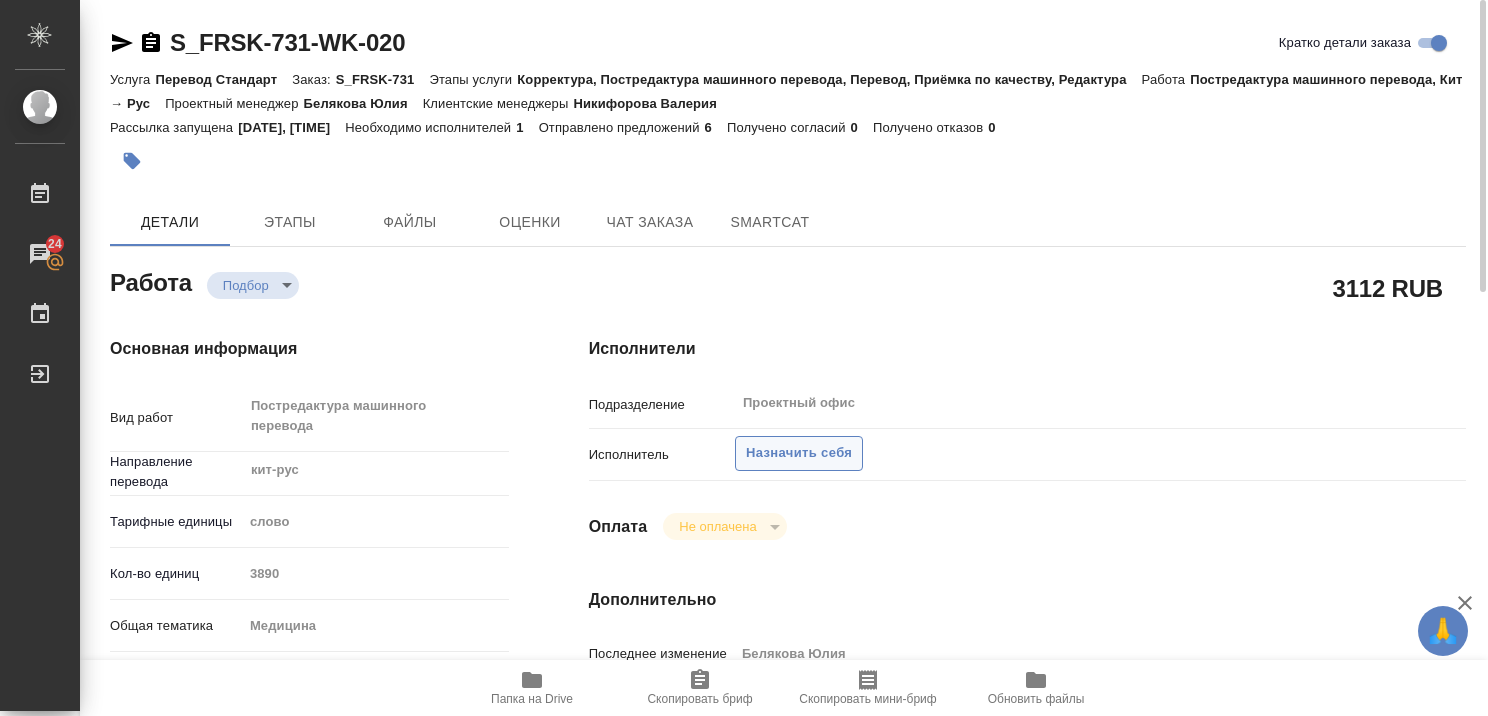 click on "Назначить себя" at bounding box center [799, 453] 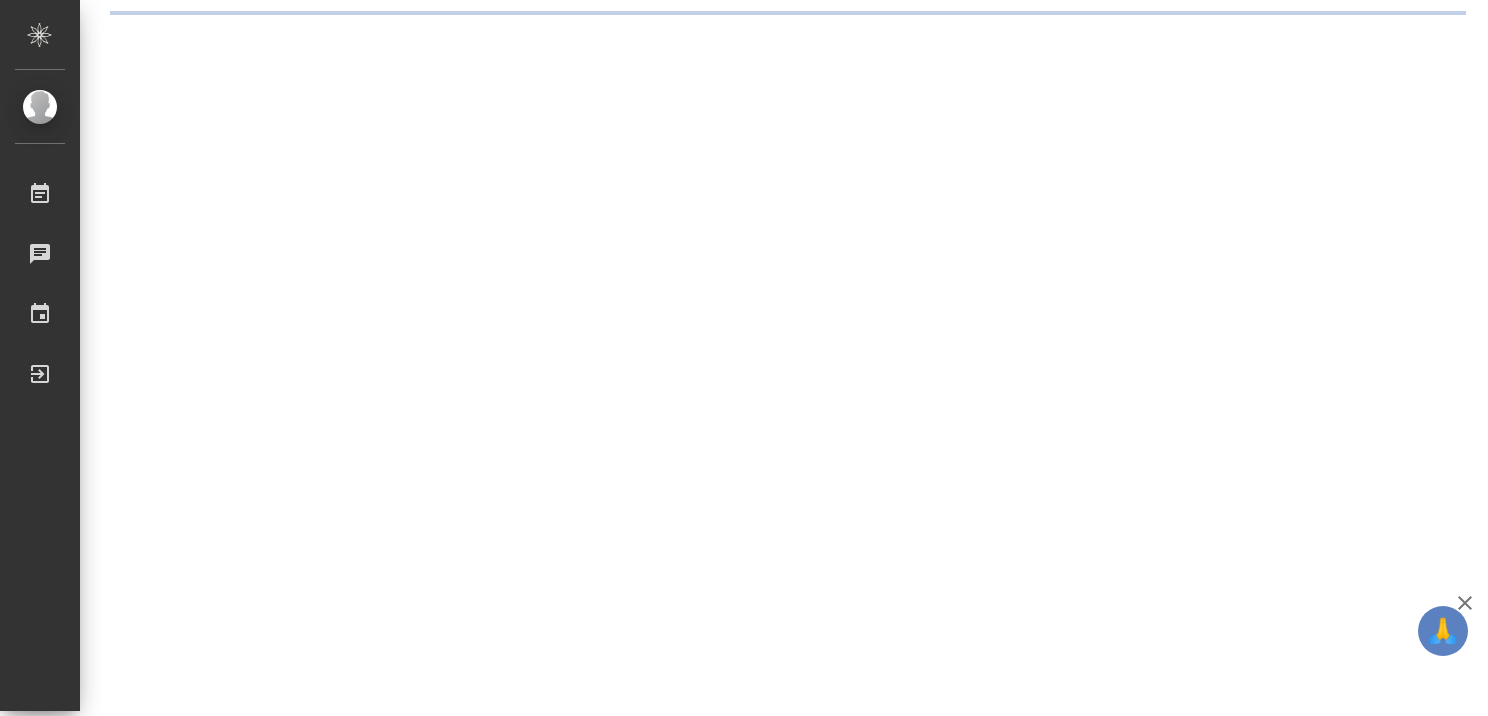 scroll, scrollTop: 0, scrollLeft: 0, axis: both 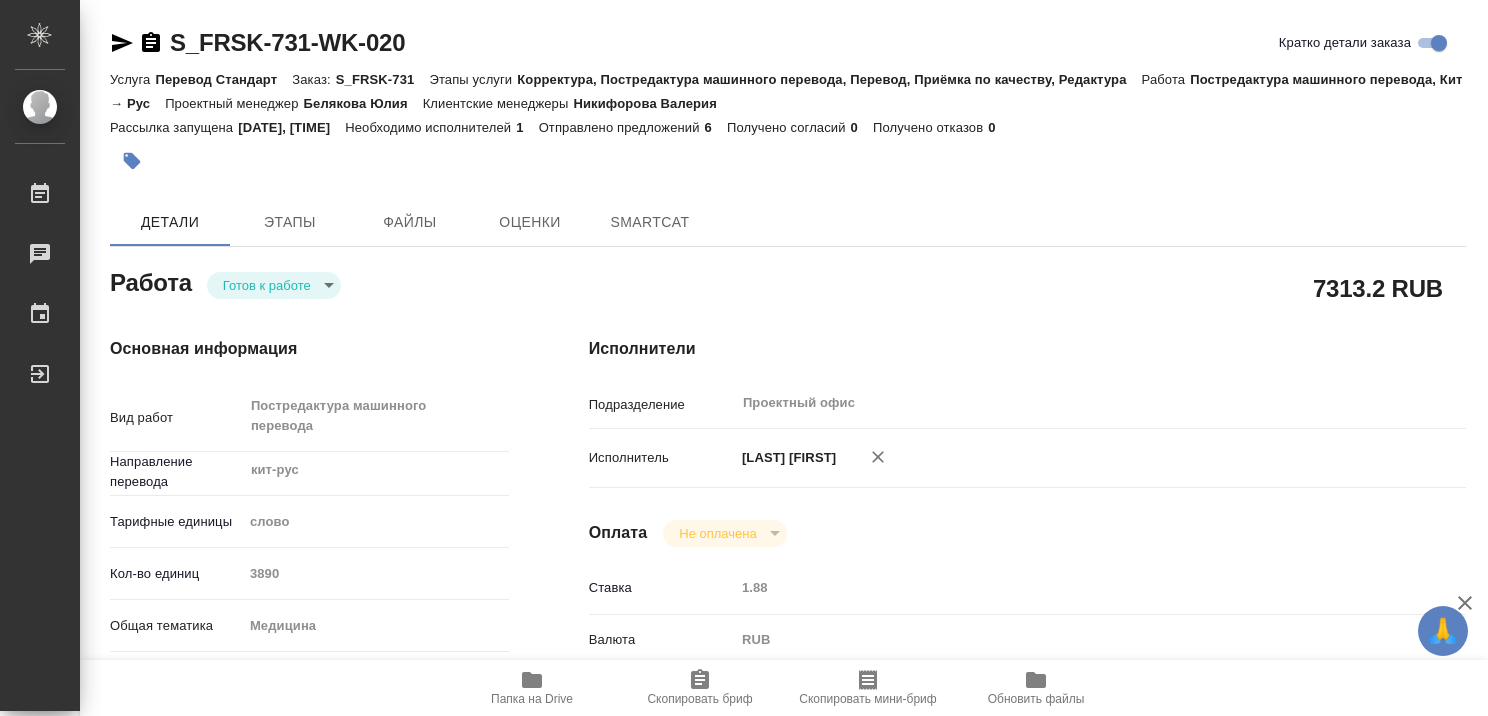 type on "x" 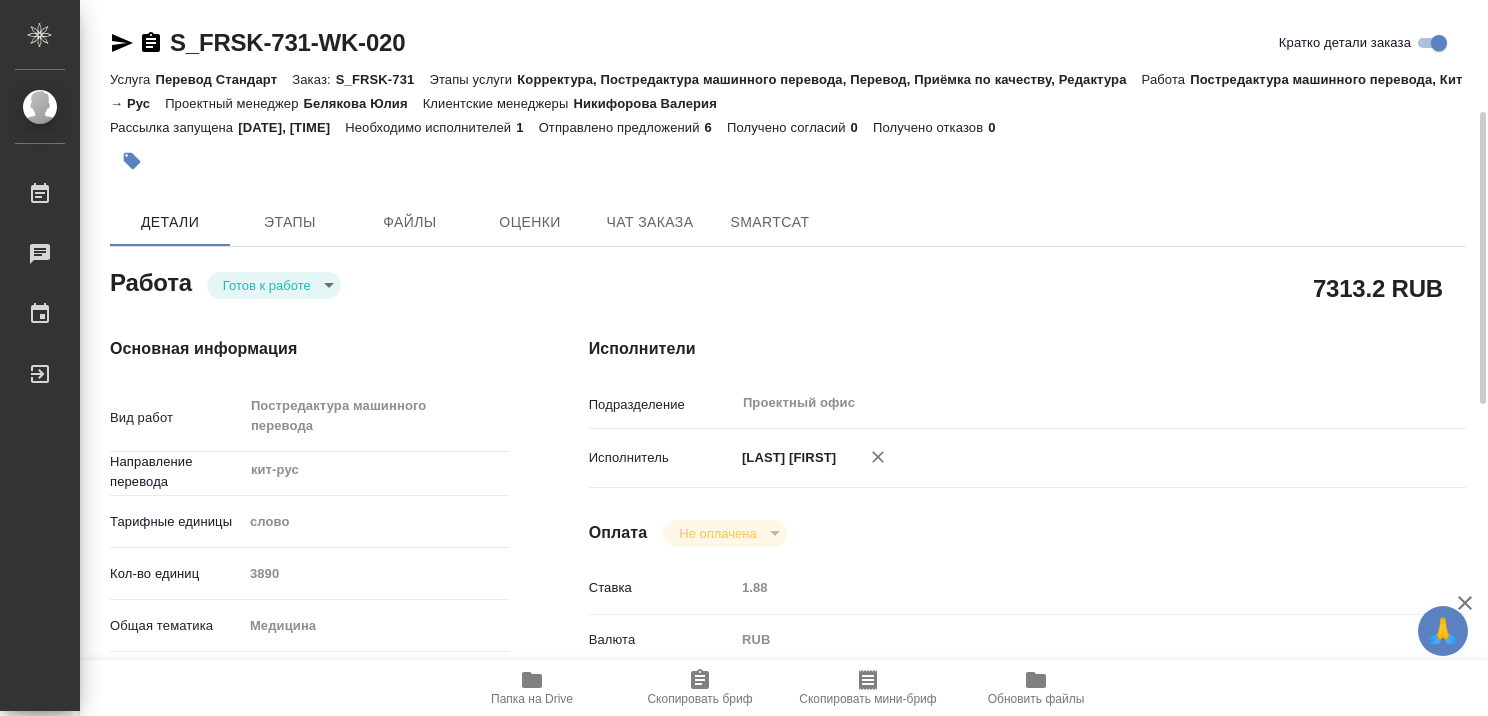 scroll, scrollTop: 120, scrollLeft: 0, axis: vertical 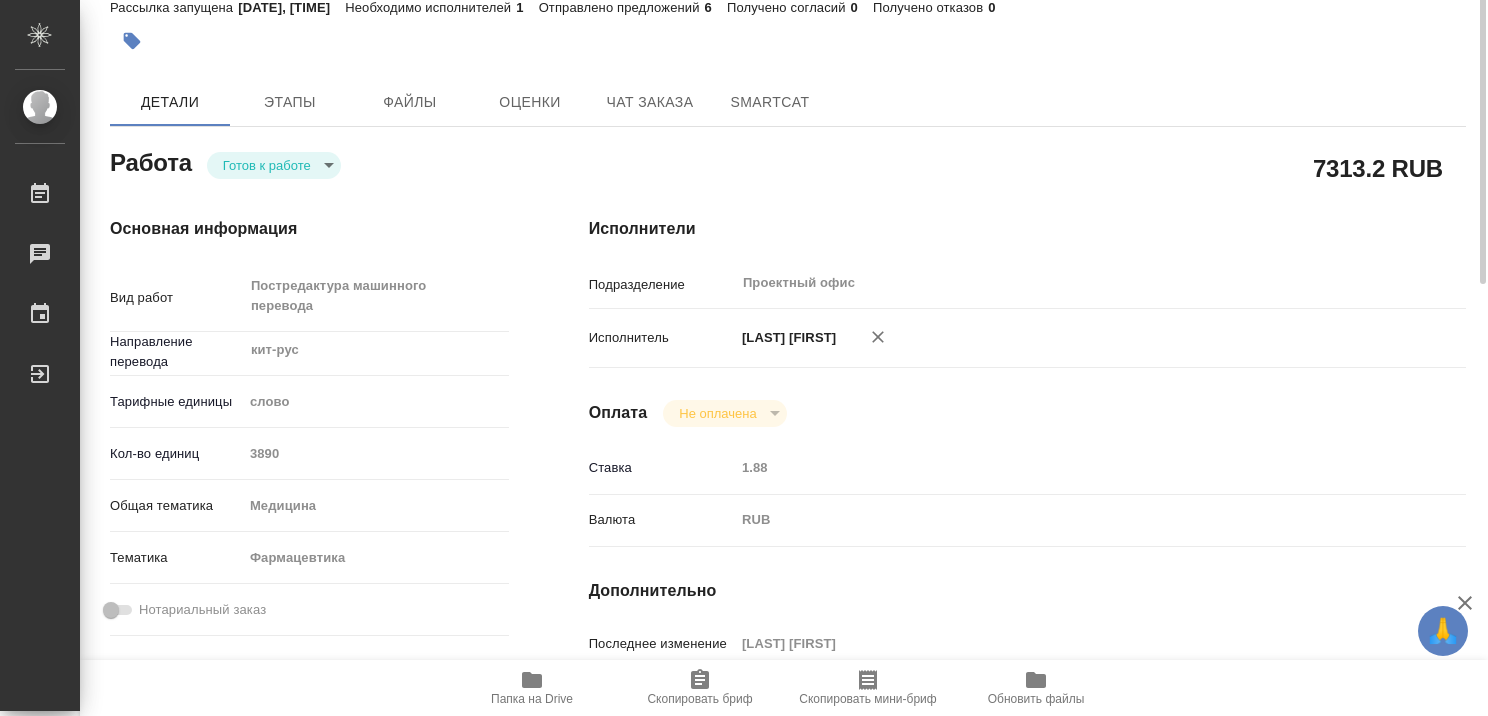 type on "x" 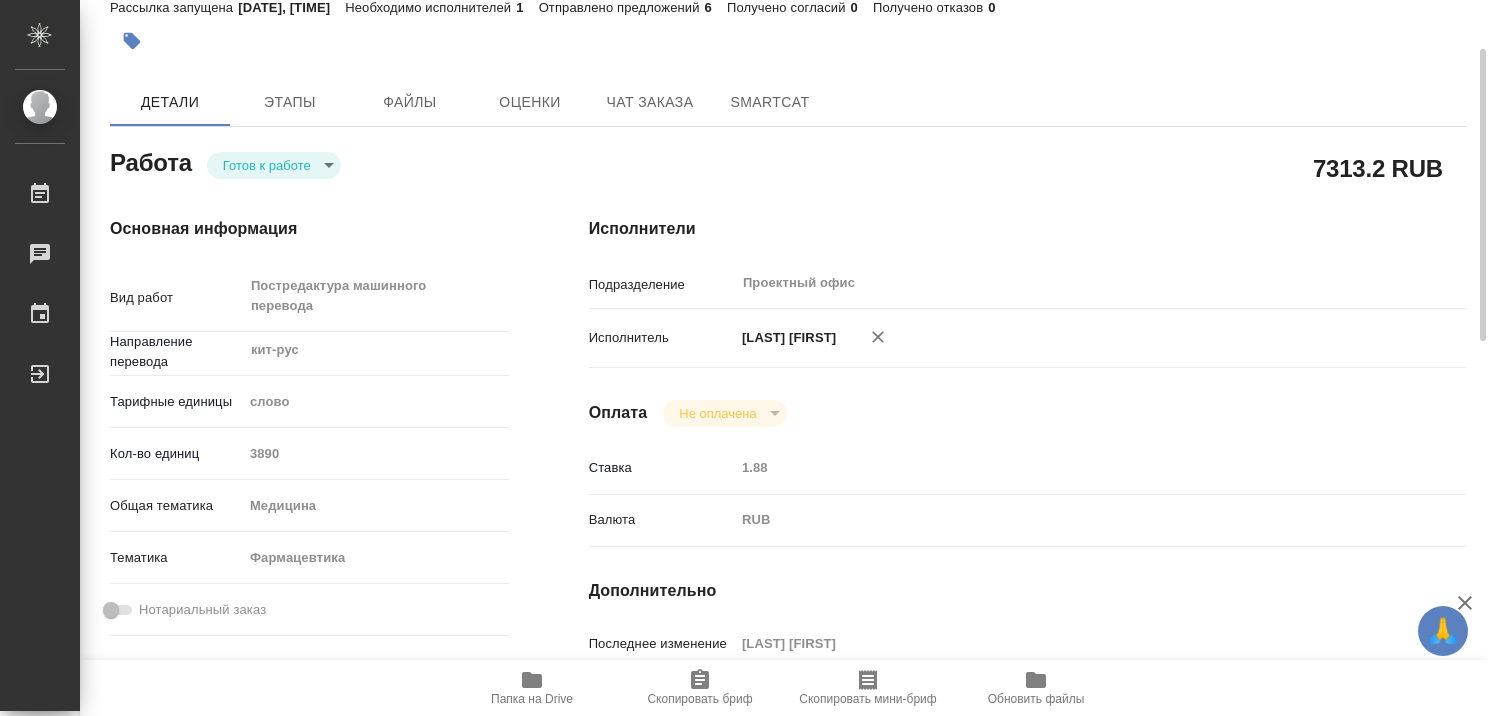 type on "x" 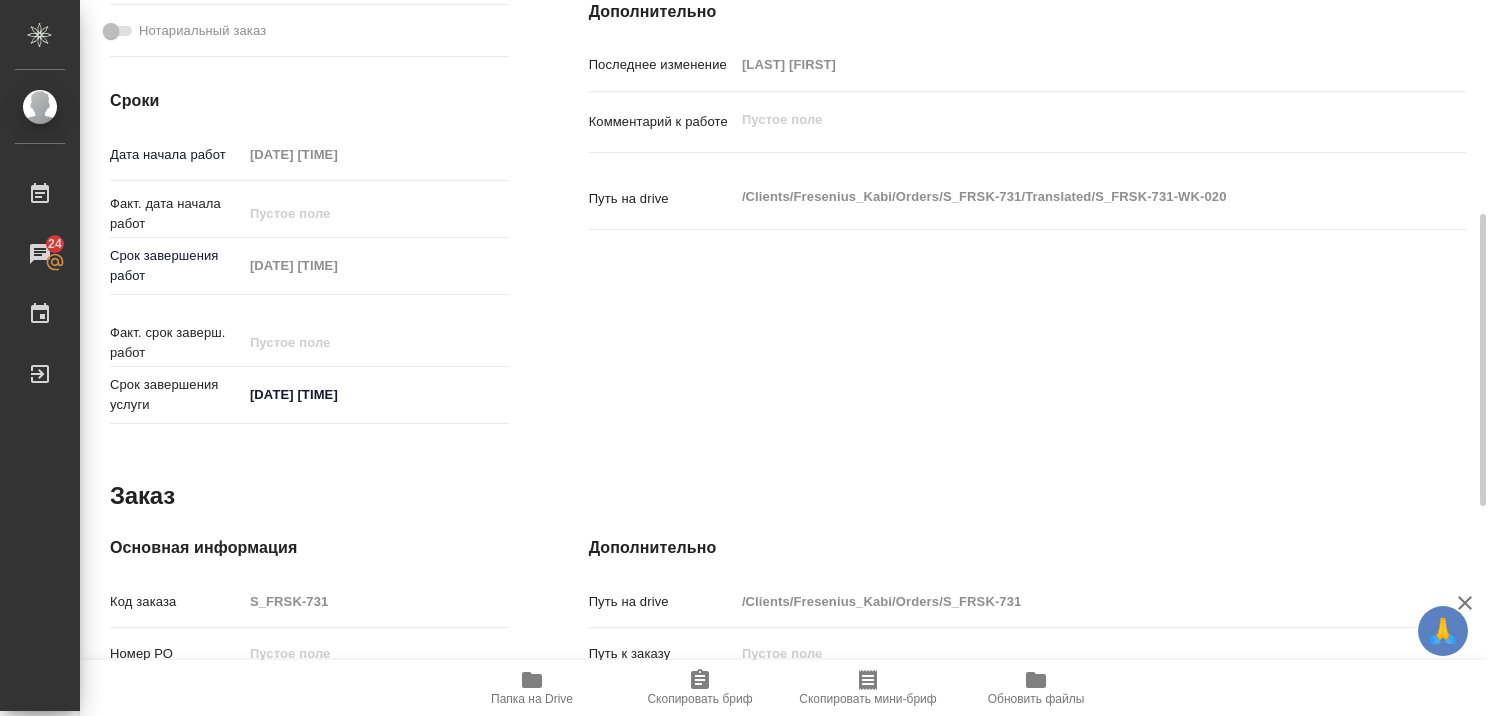 scroll, scrollTop: 714, scrollLeft: 0, axis: vertical 